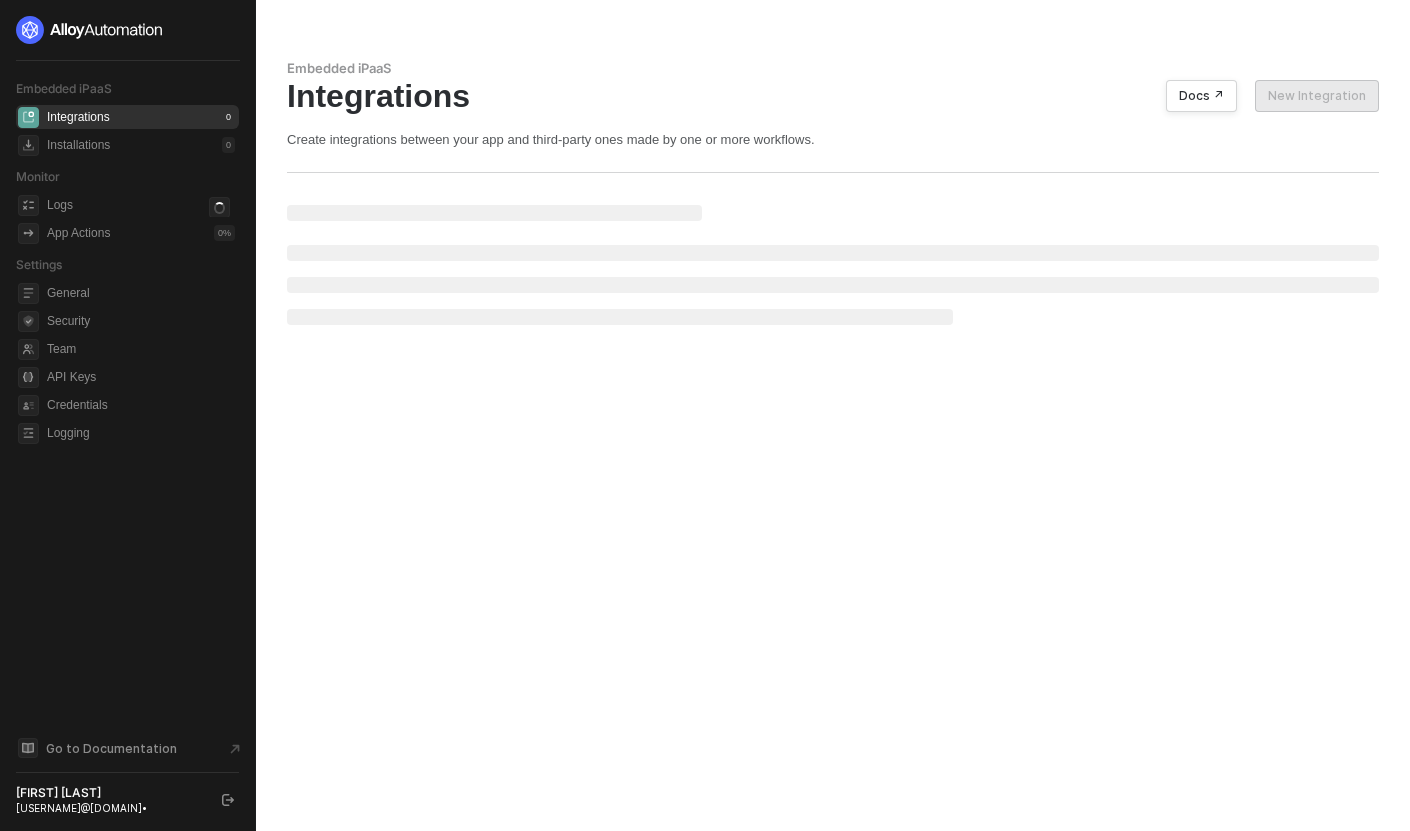 scroll, scrollTop: 0, scrollLeft: 0, axis: both 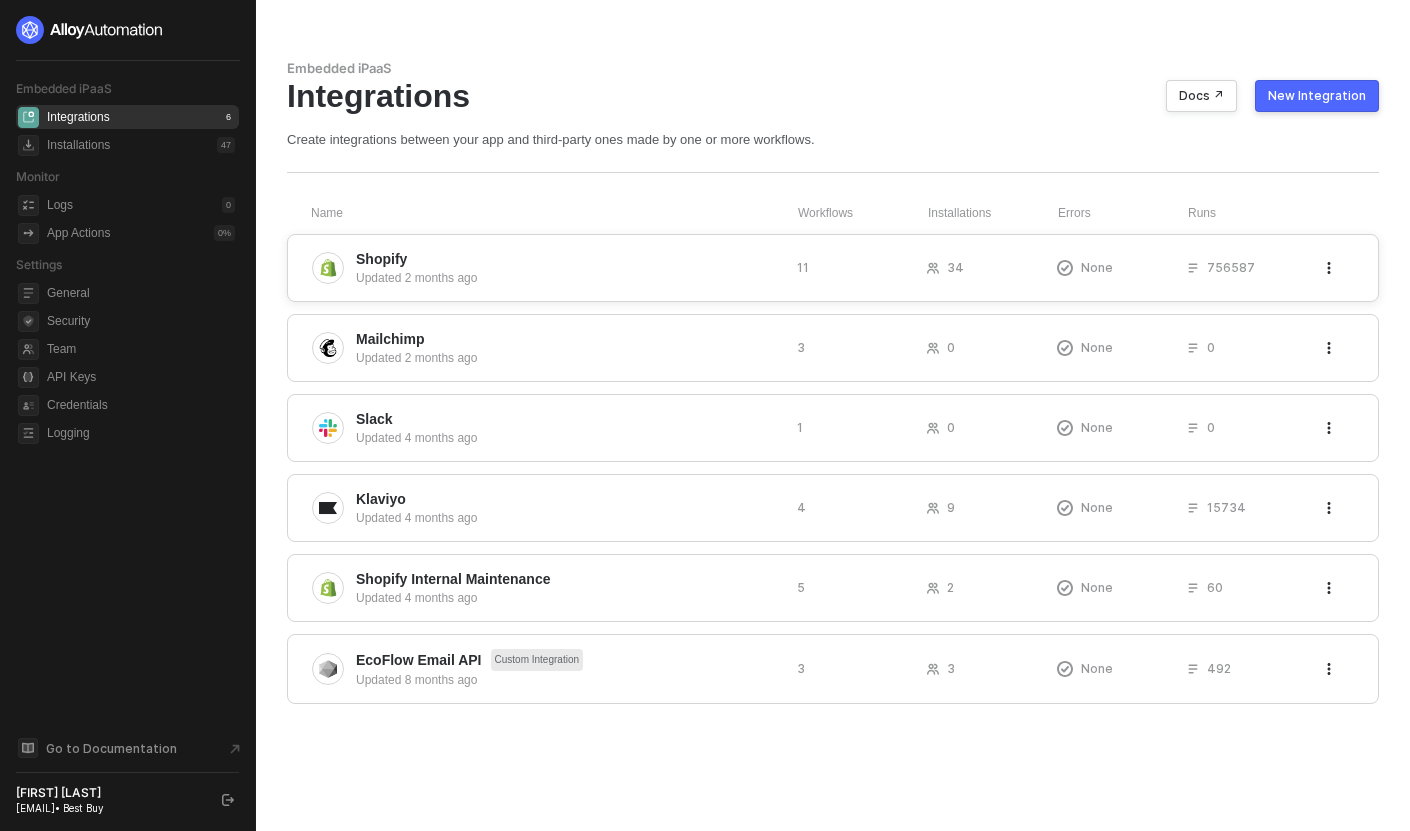 click on "Shopify" at bounding box center [568, 259] 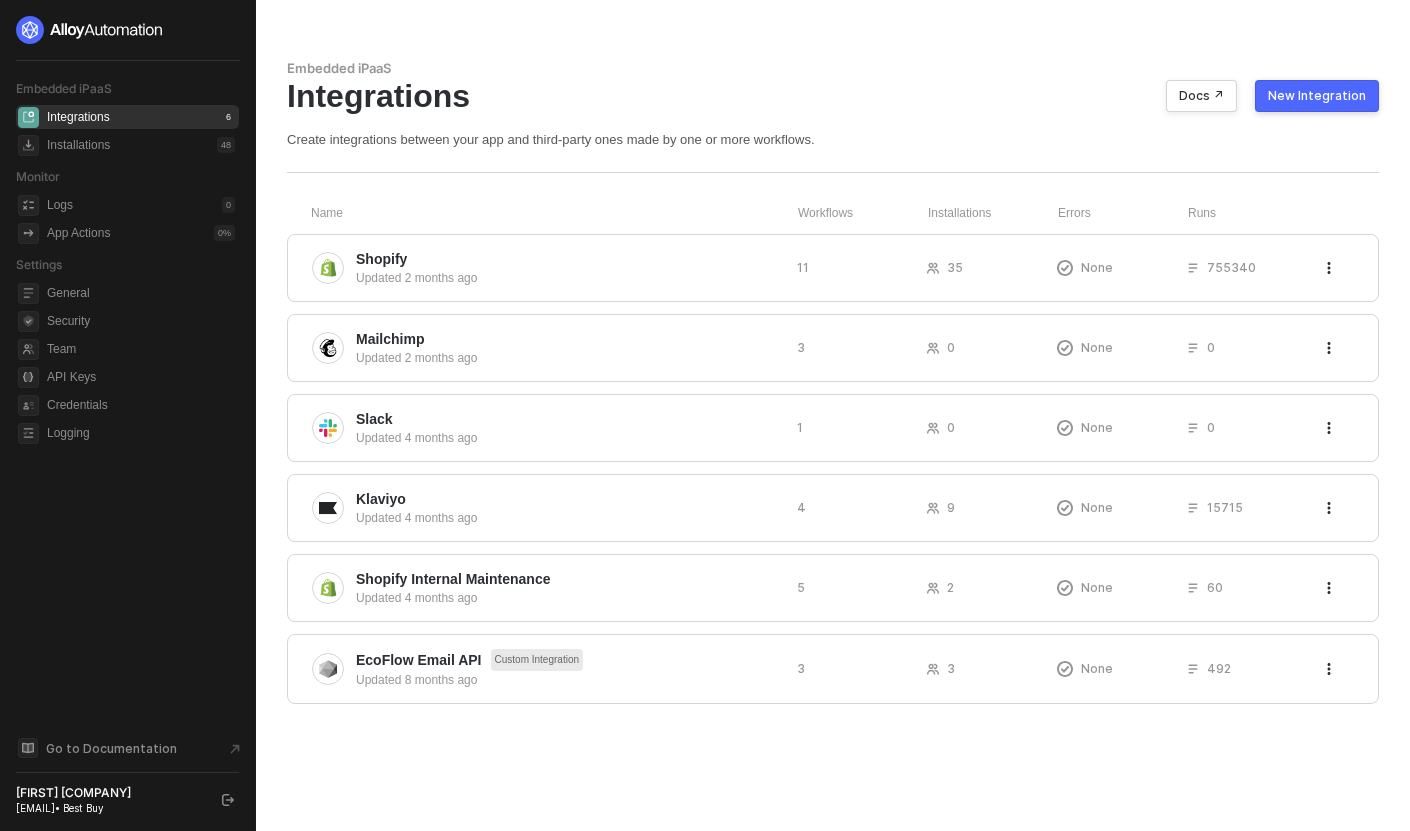 scroll, scrollTop: 0, scrollLeft: 0, axis: both 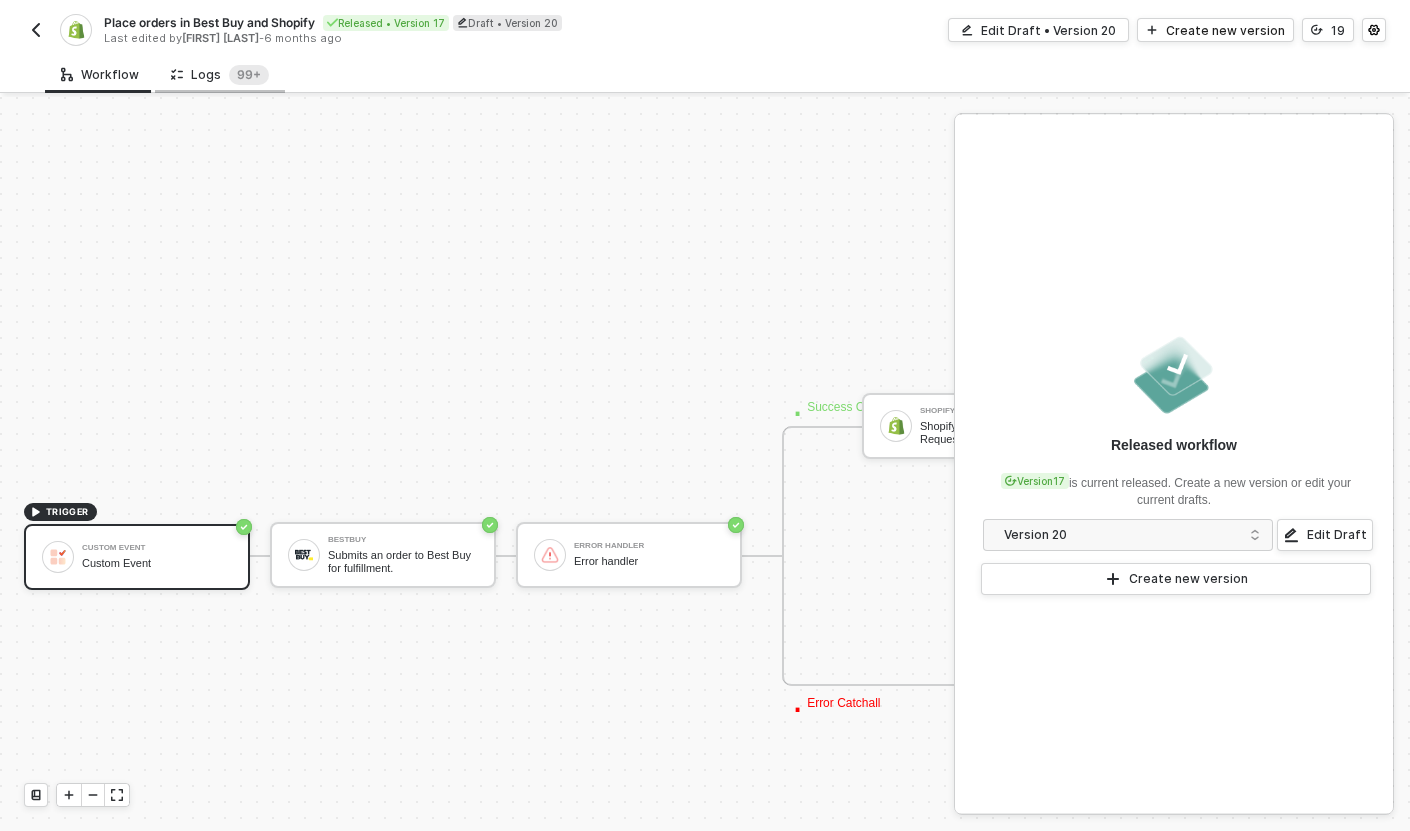 click on "Logs 99+" at bounding box center (220, 75) 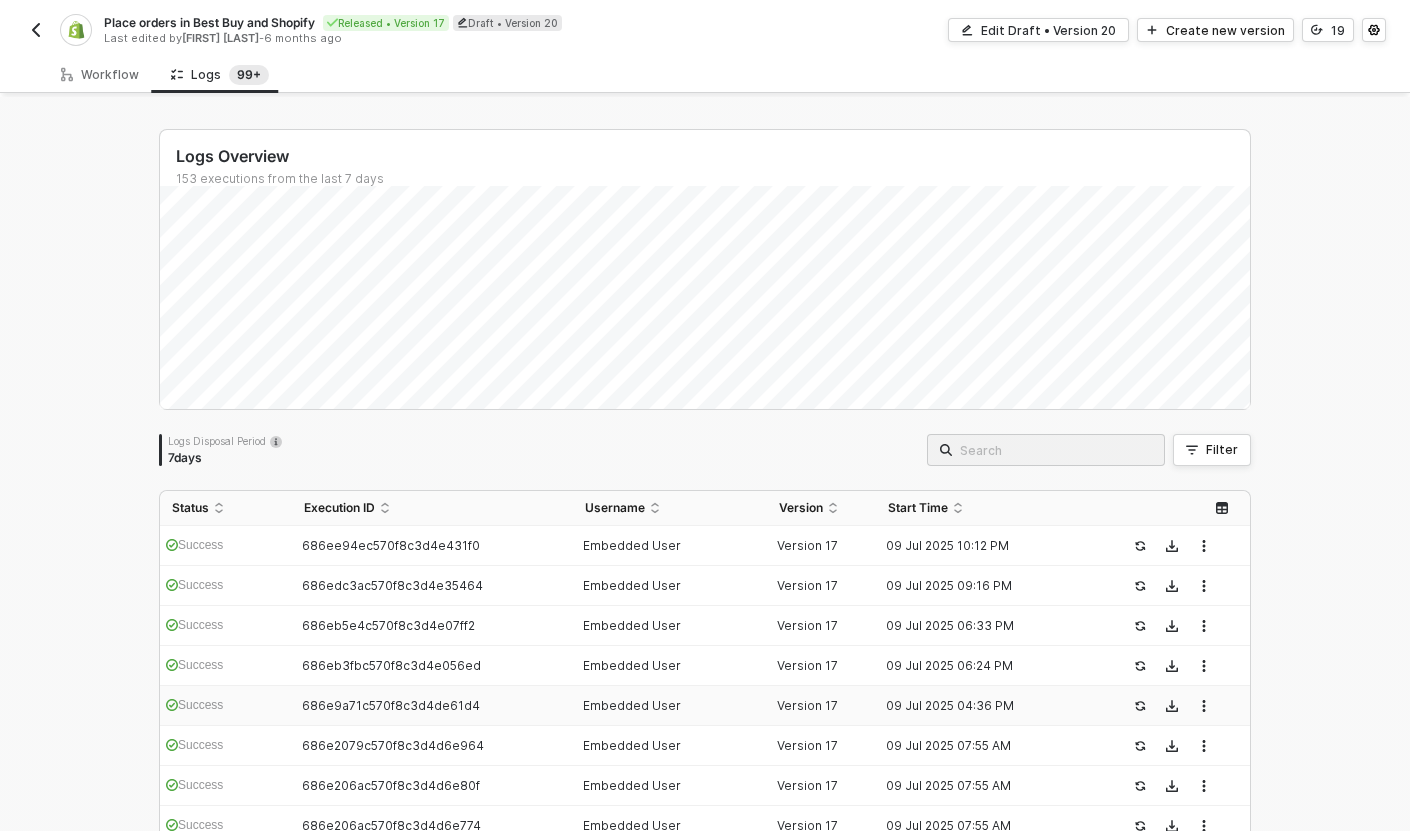 click at bounding box center [1056, 450] 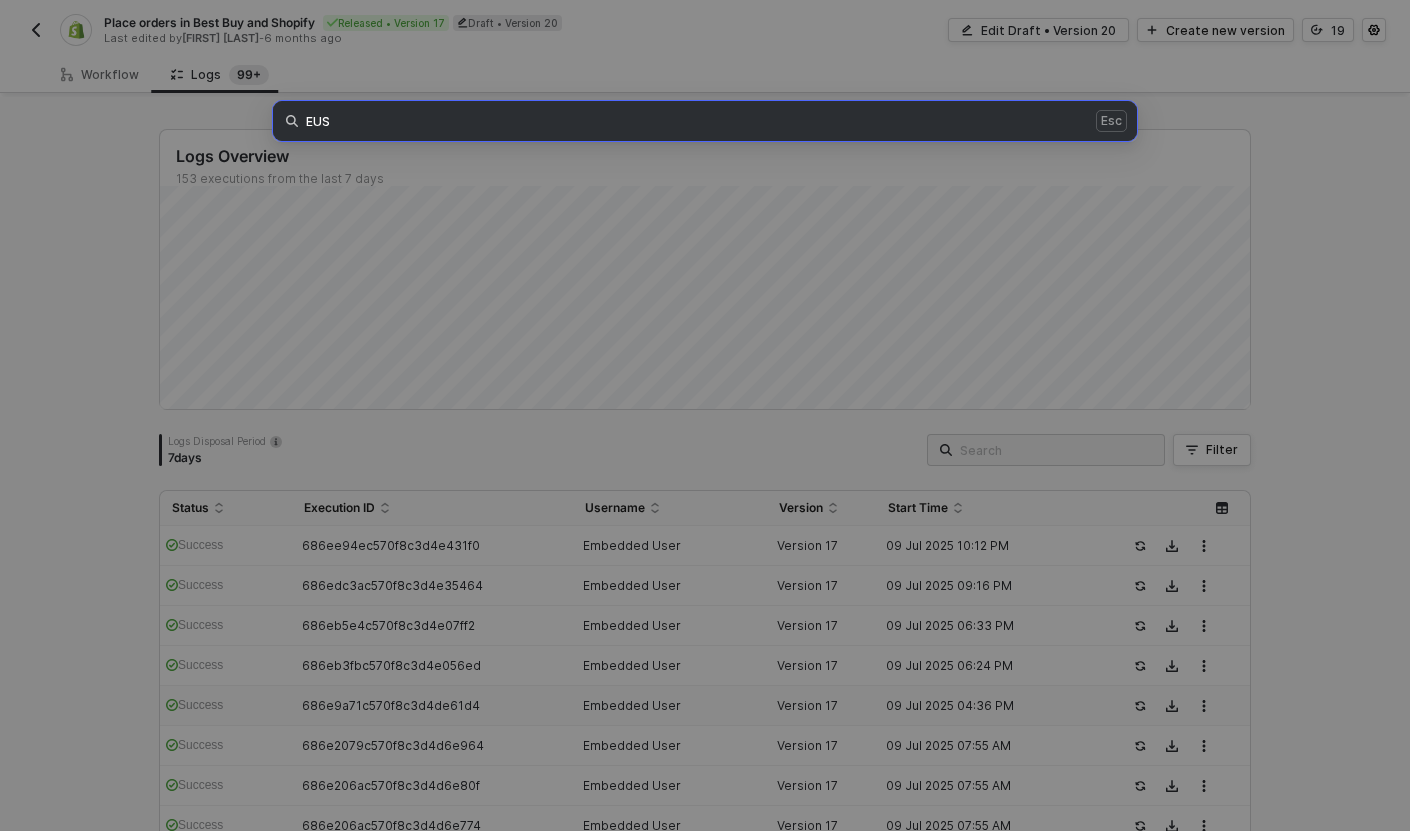 type on "EUS" 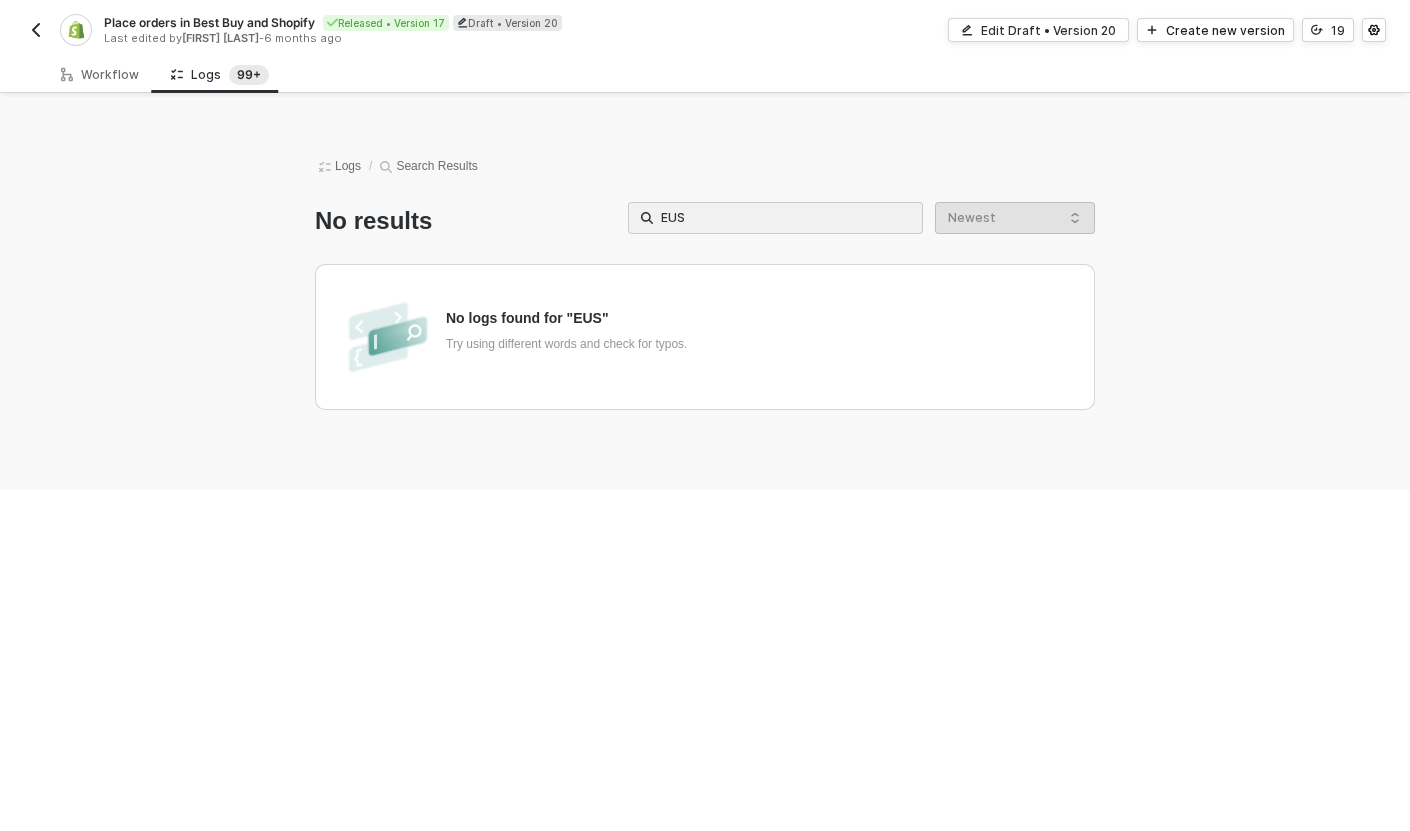 click on "Logs /  Search Results No results EUS Newest No logs found for "EUS" Try using different words and check for typos." at bounding box center [705, 293] 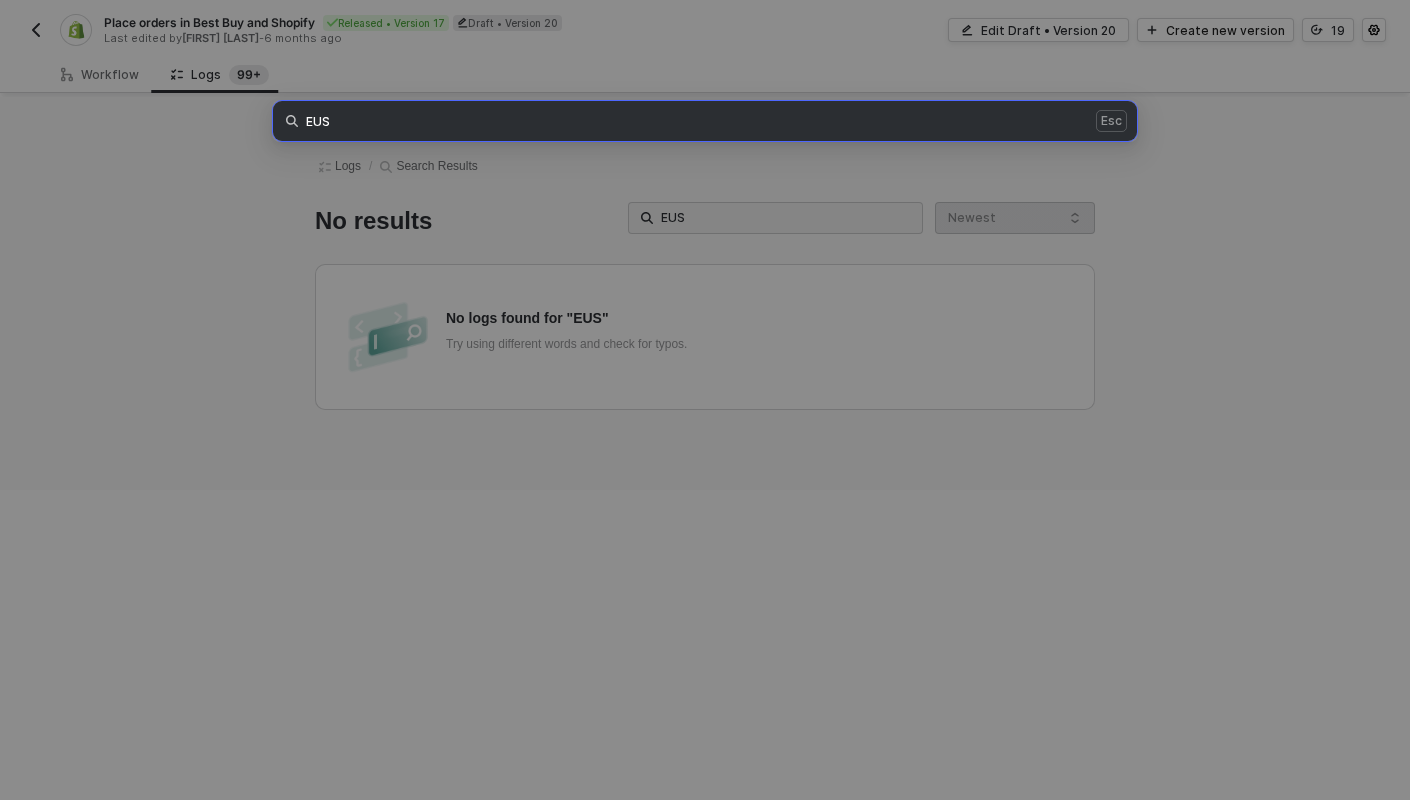 click on "EUS Esc" at bounding box center [705, 121] 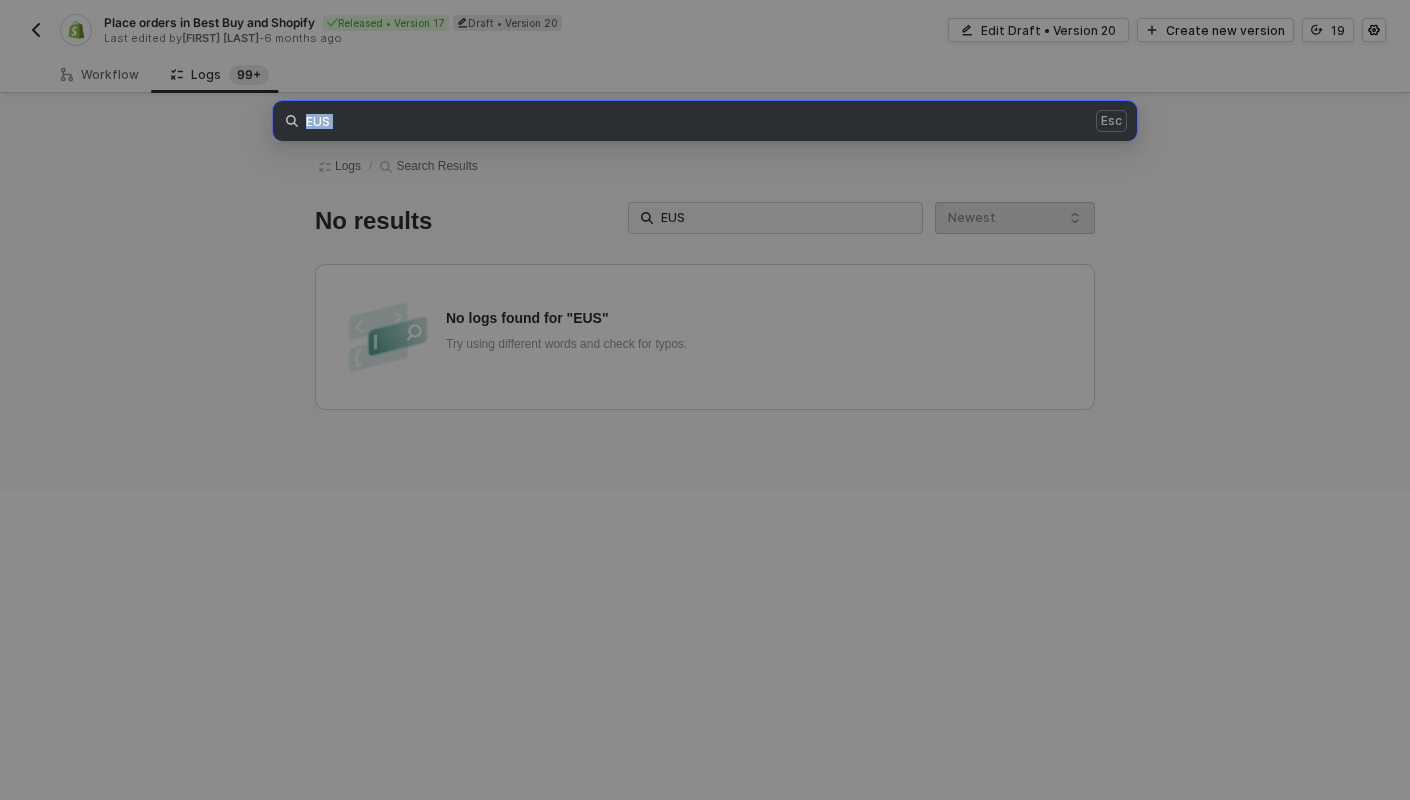 click on "EUS Esc" at bounding box center [705, 121] 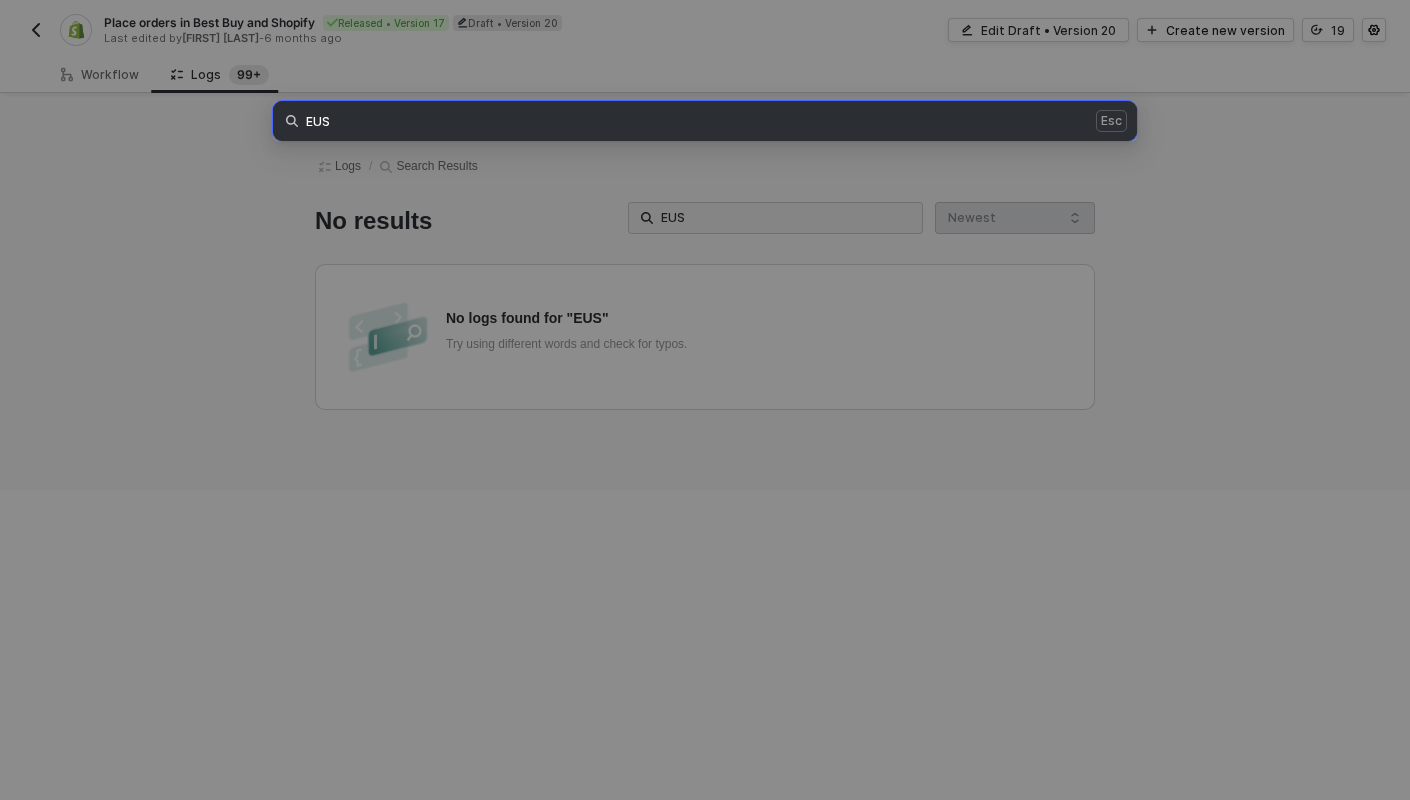 click on "EUS" at bounding box center [699, 121] 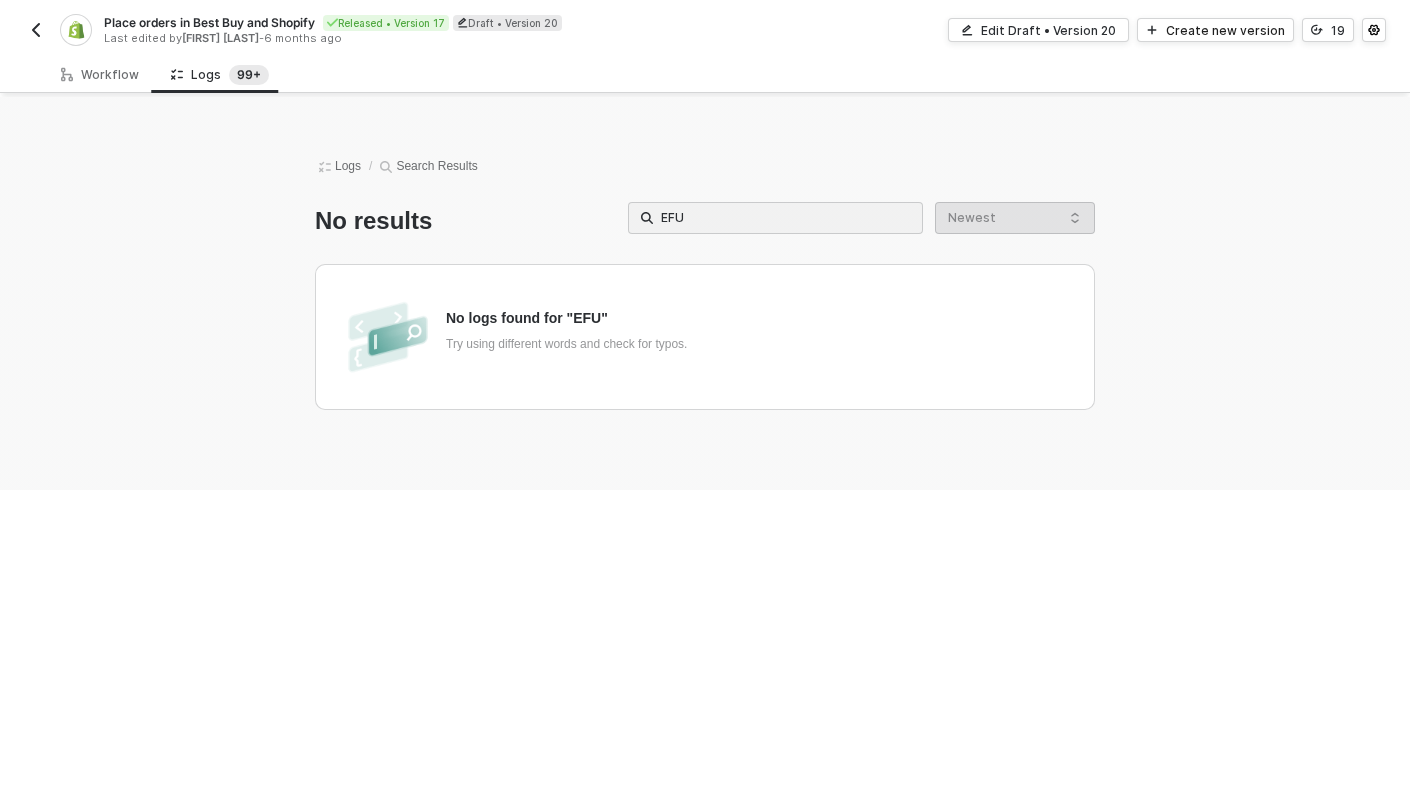 click on "EFU" at bounding box center [785, 218] 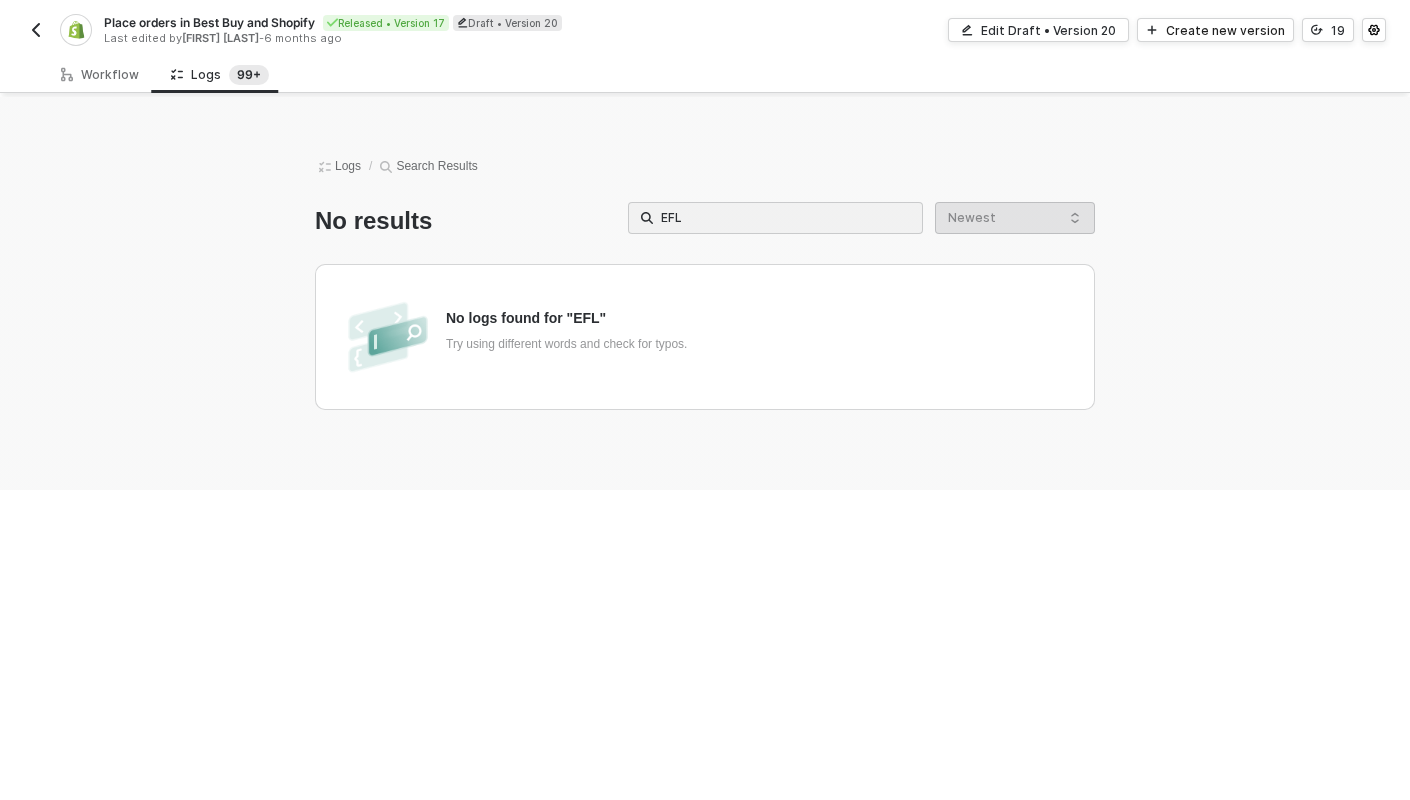 click on "EFL" at bounding box center (785, 218) 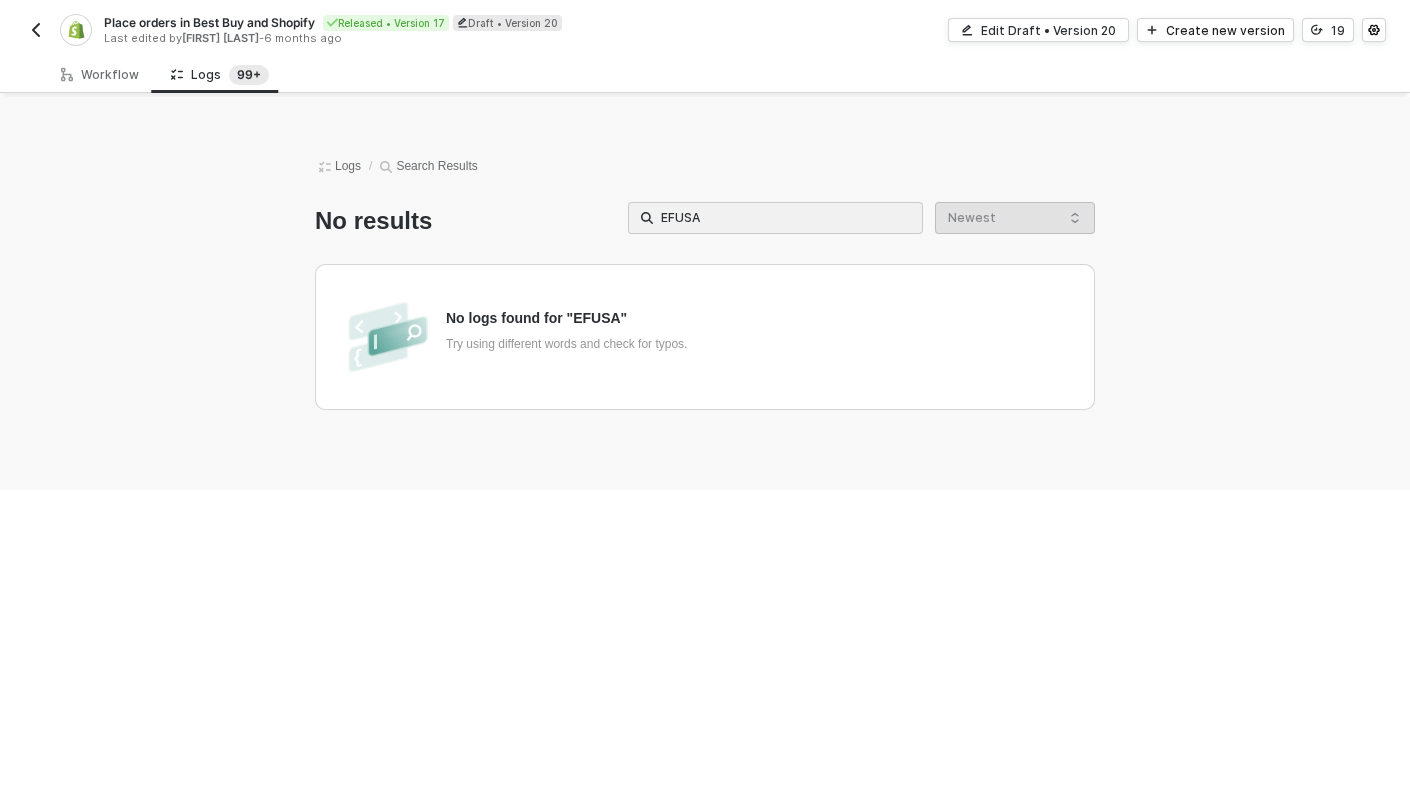 click on "EFUSA" at bounding box center [785, 218] 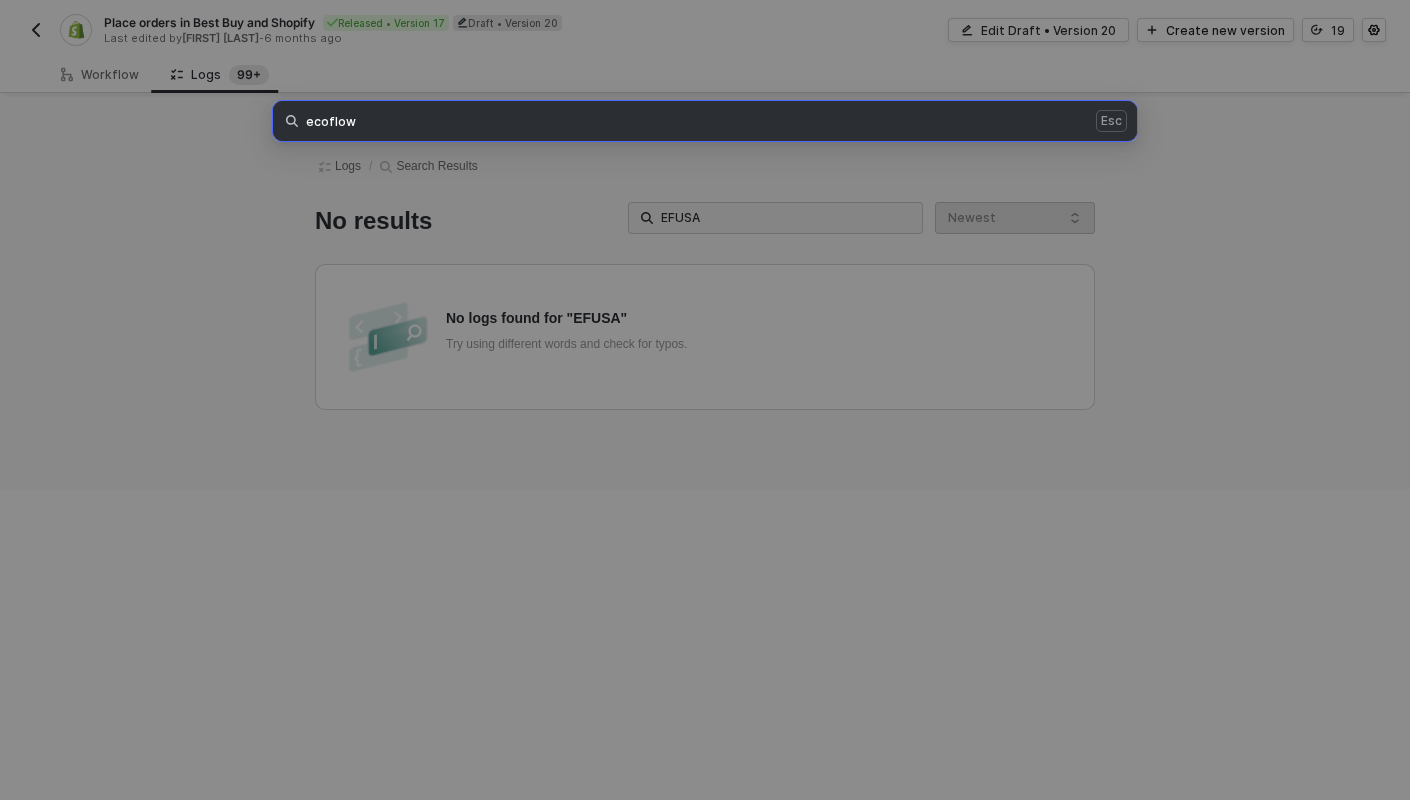 type on "ecoflow" 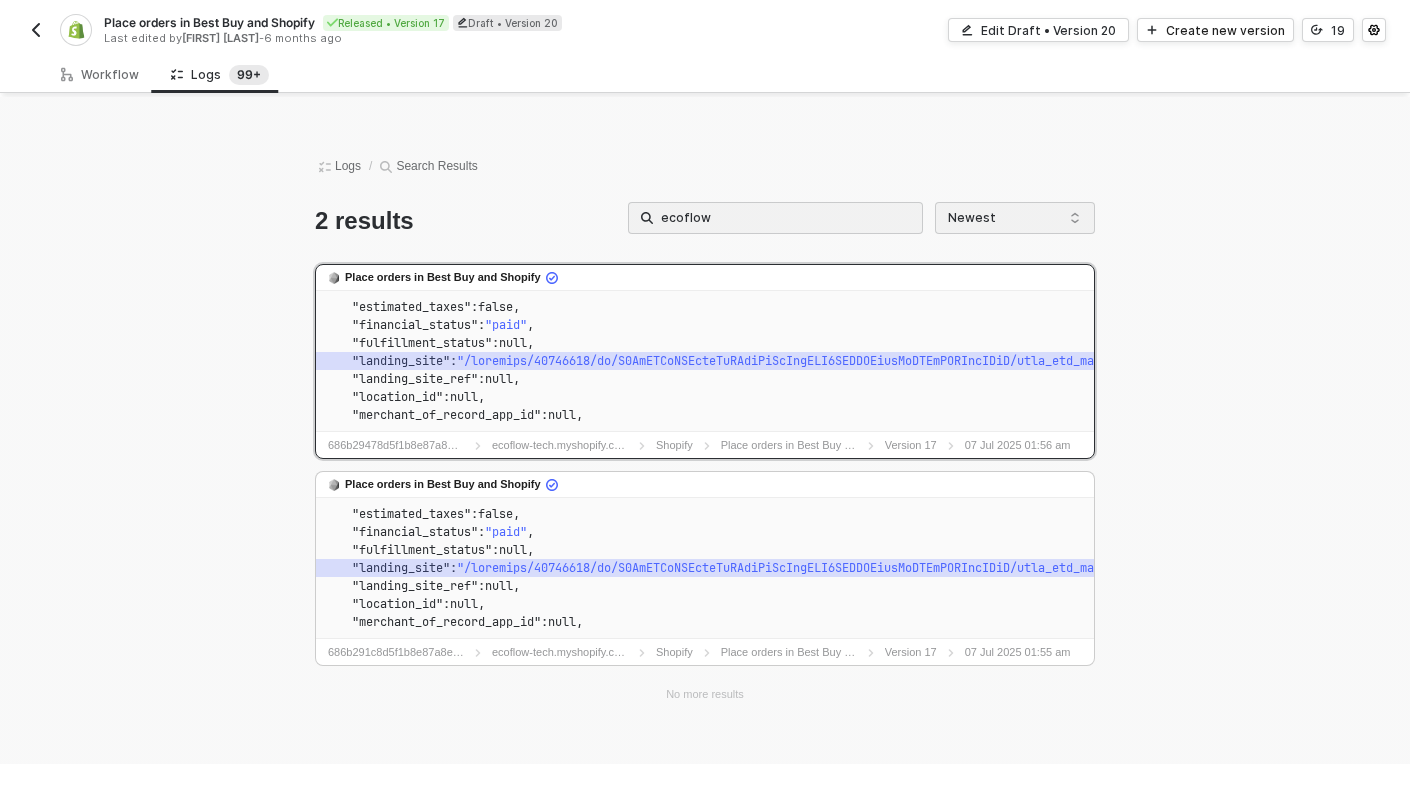 click at bounding box center (4842, 361) 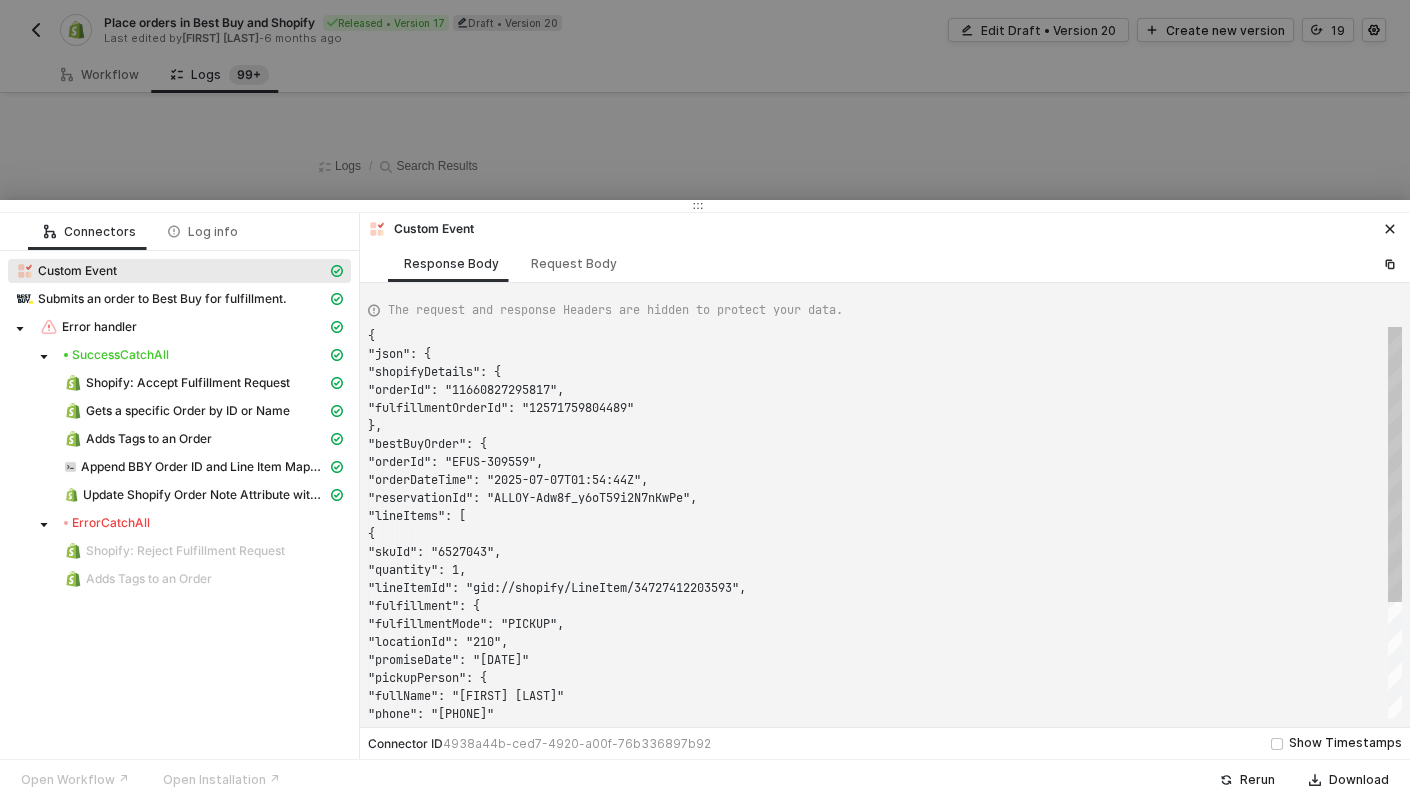 scroll, scrollTop: 180, scrollLeft: 0, axis: vertical 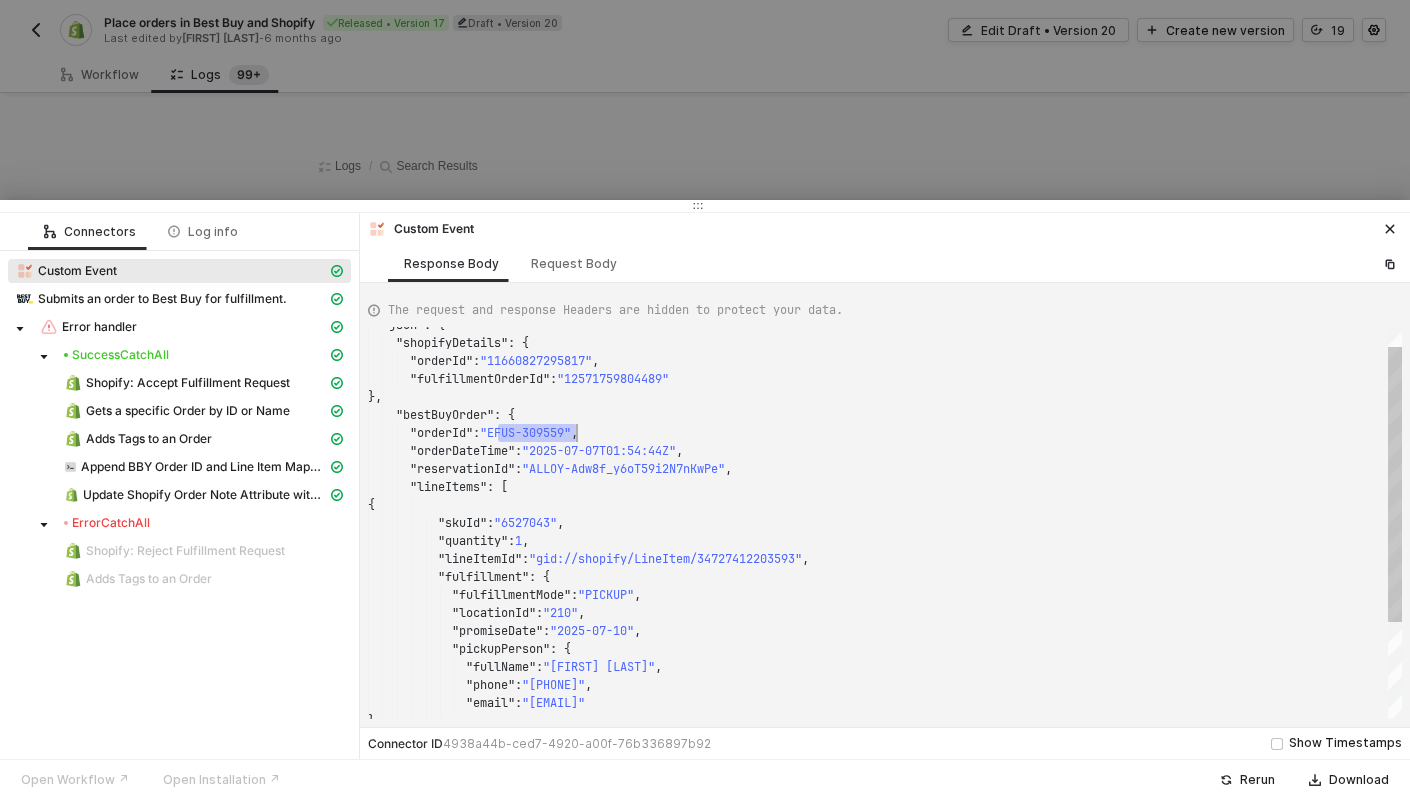 drag, startPoint x: 497, startPoint y: 431, endPoint x: 580, endPoint y: 434, distance: 83.0542 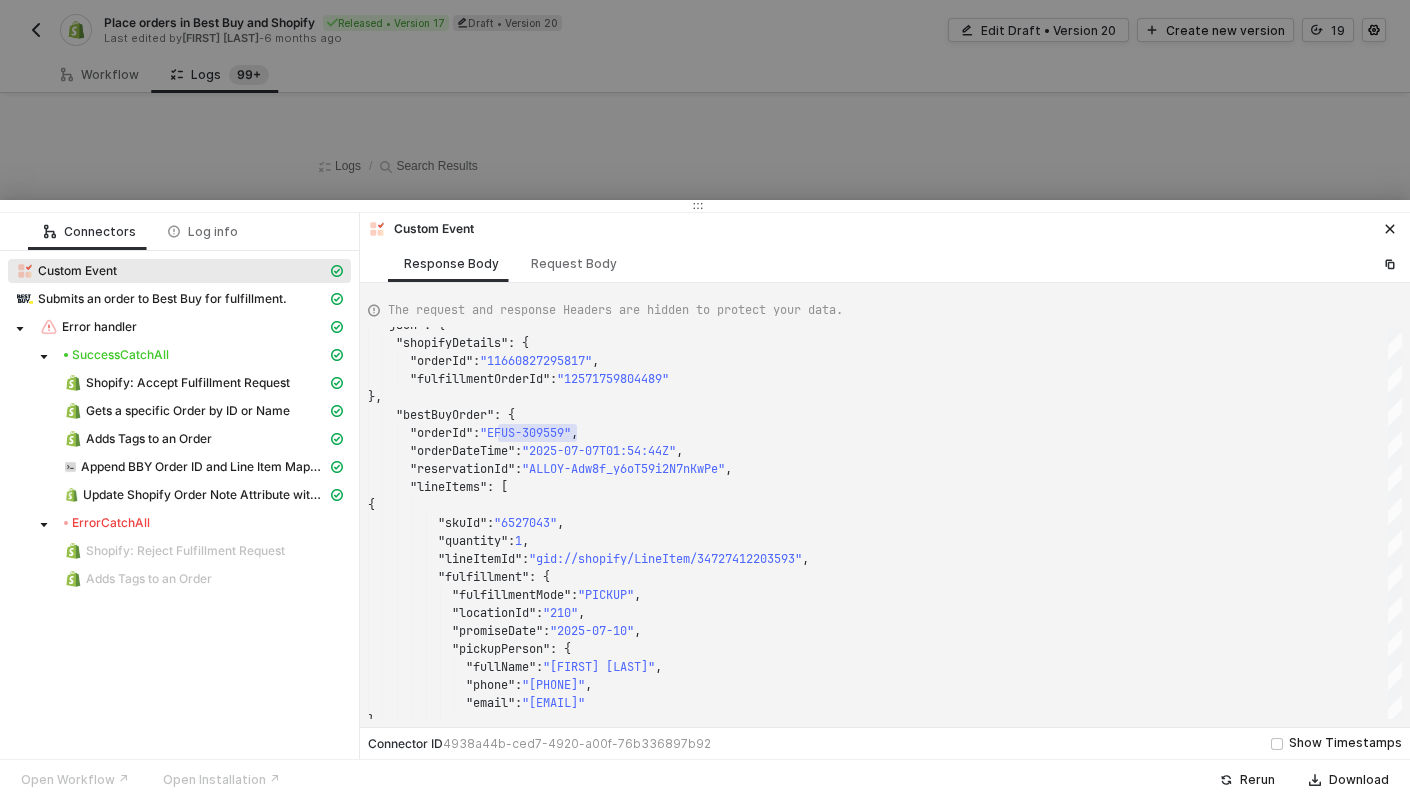 click at bounding box center (705, 400) 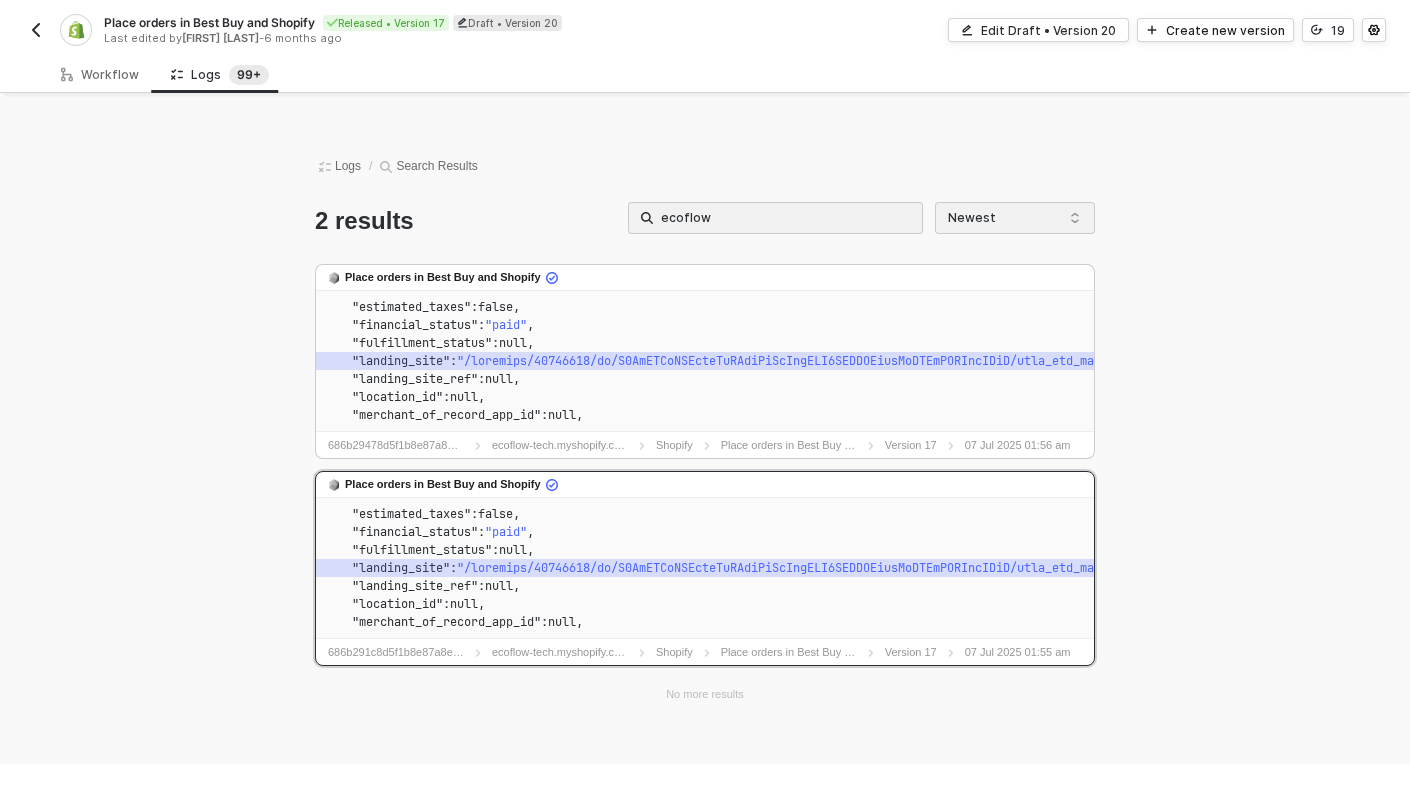 click on "null" at bounding box center (513, 343) 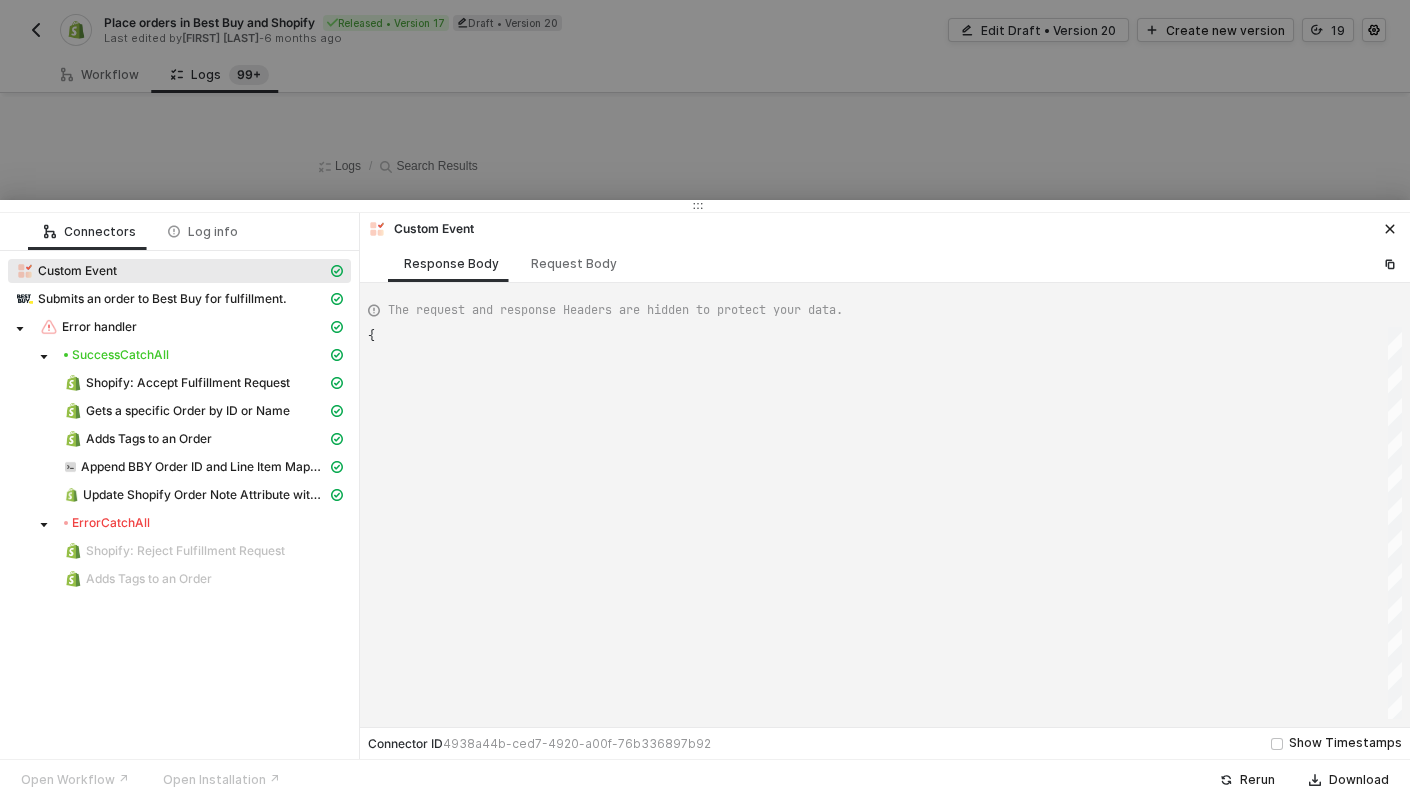 scroll, scrollTop: 180, scrollLeft: 0, axis: vertical 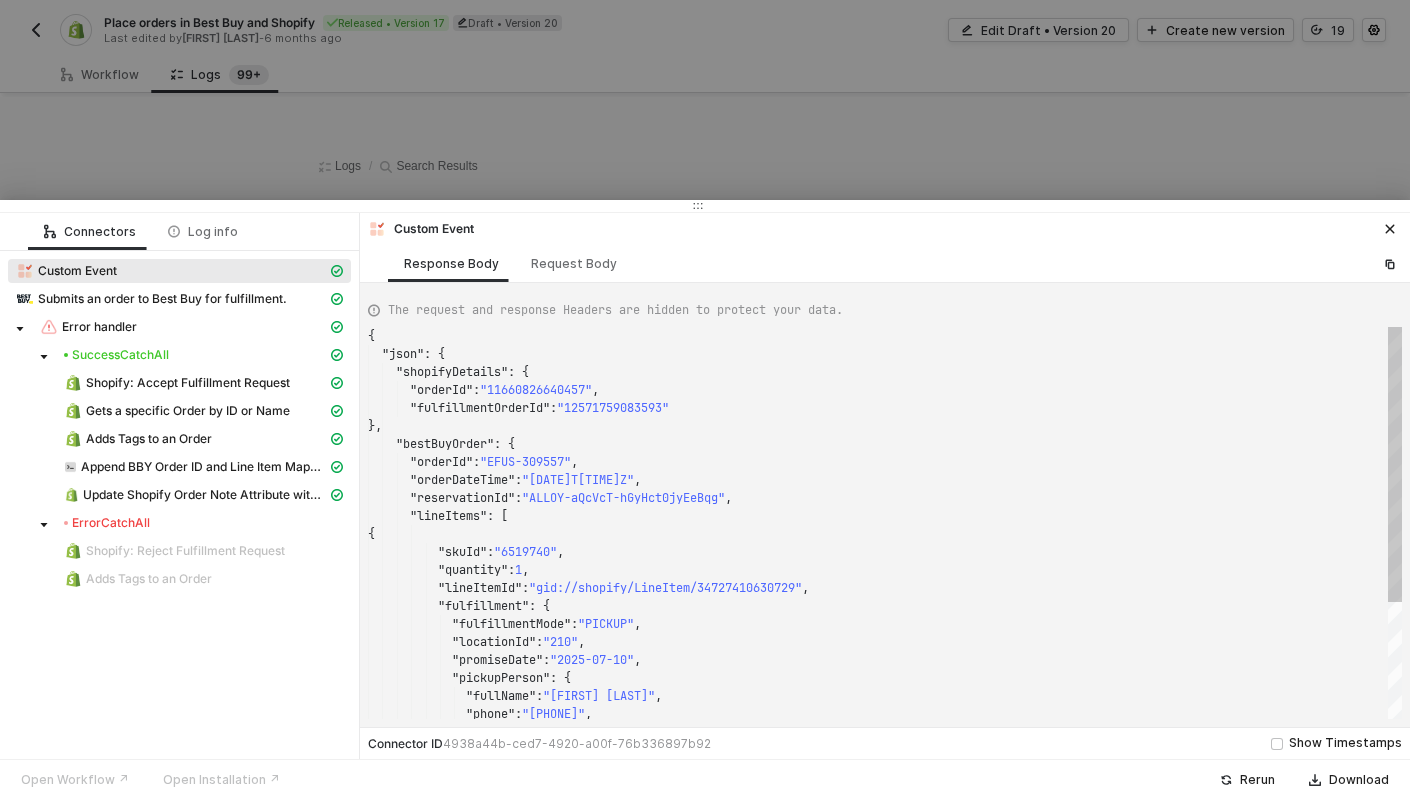 click on ""EFUS-309557"" at bounding box center [536, 390] 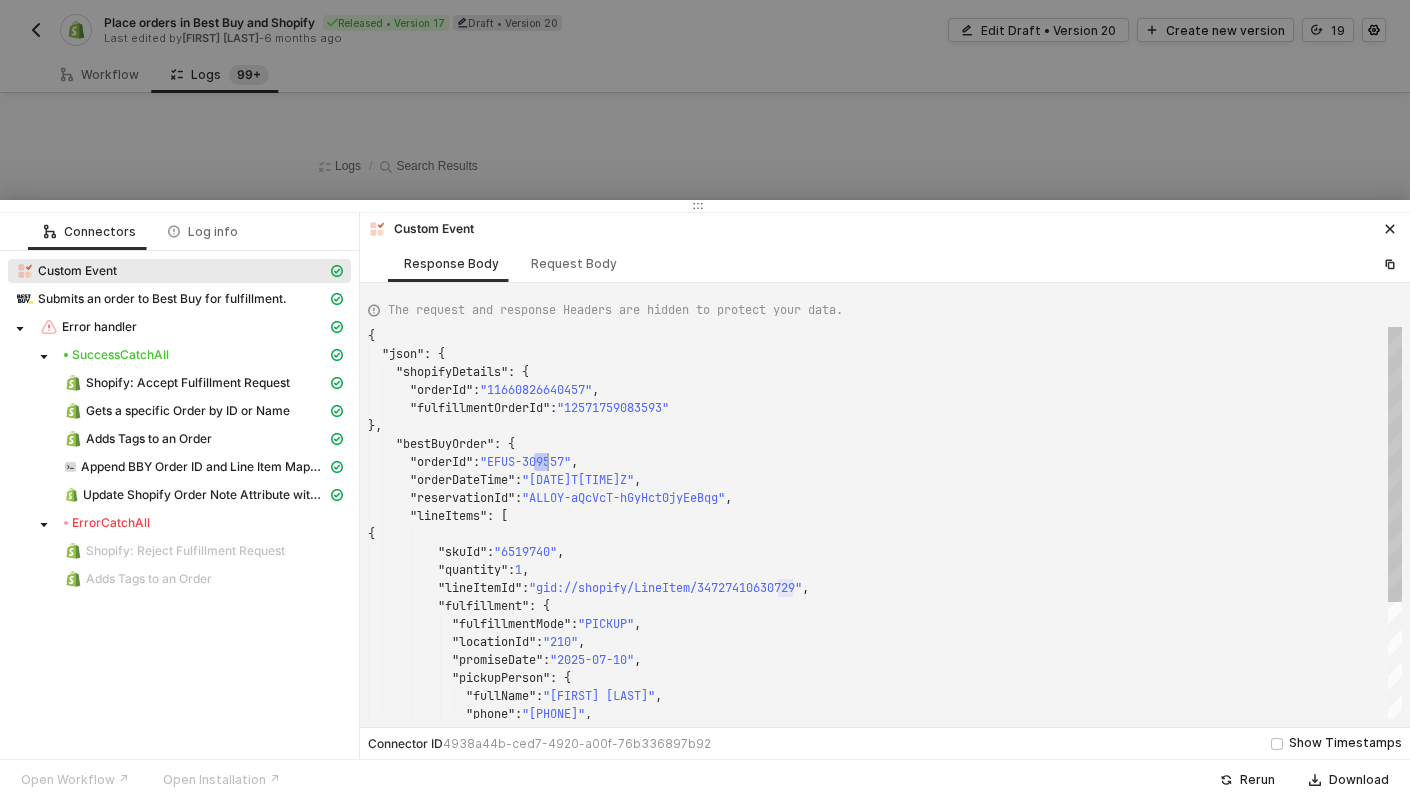 scroll, scrollTop: 126, scrollLeft: 180, axis: both 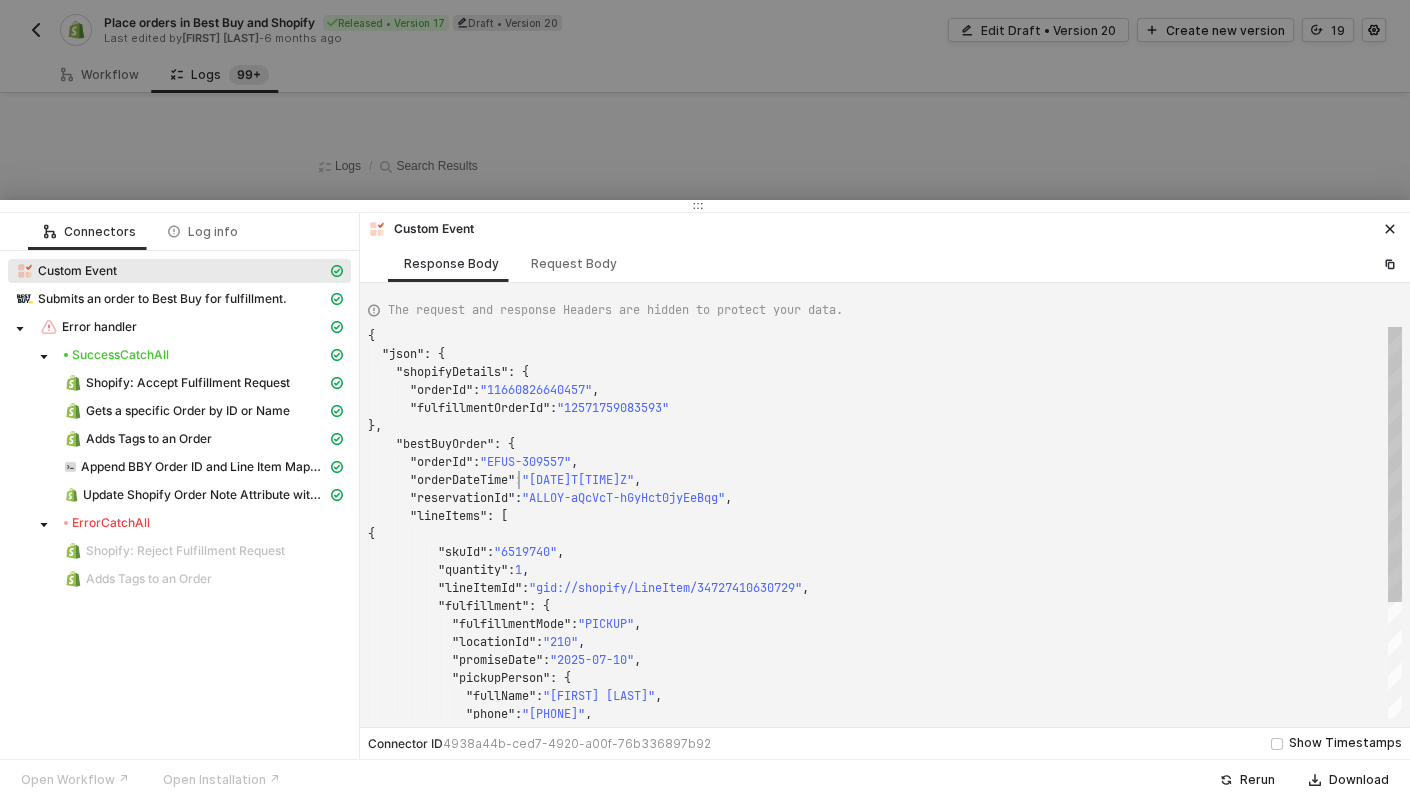 click on ":" at bounding box center (434, 354) 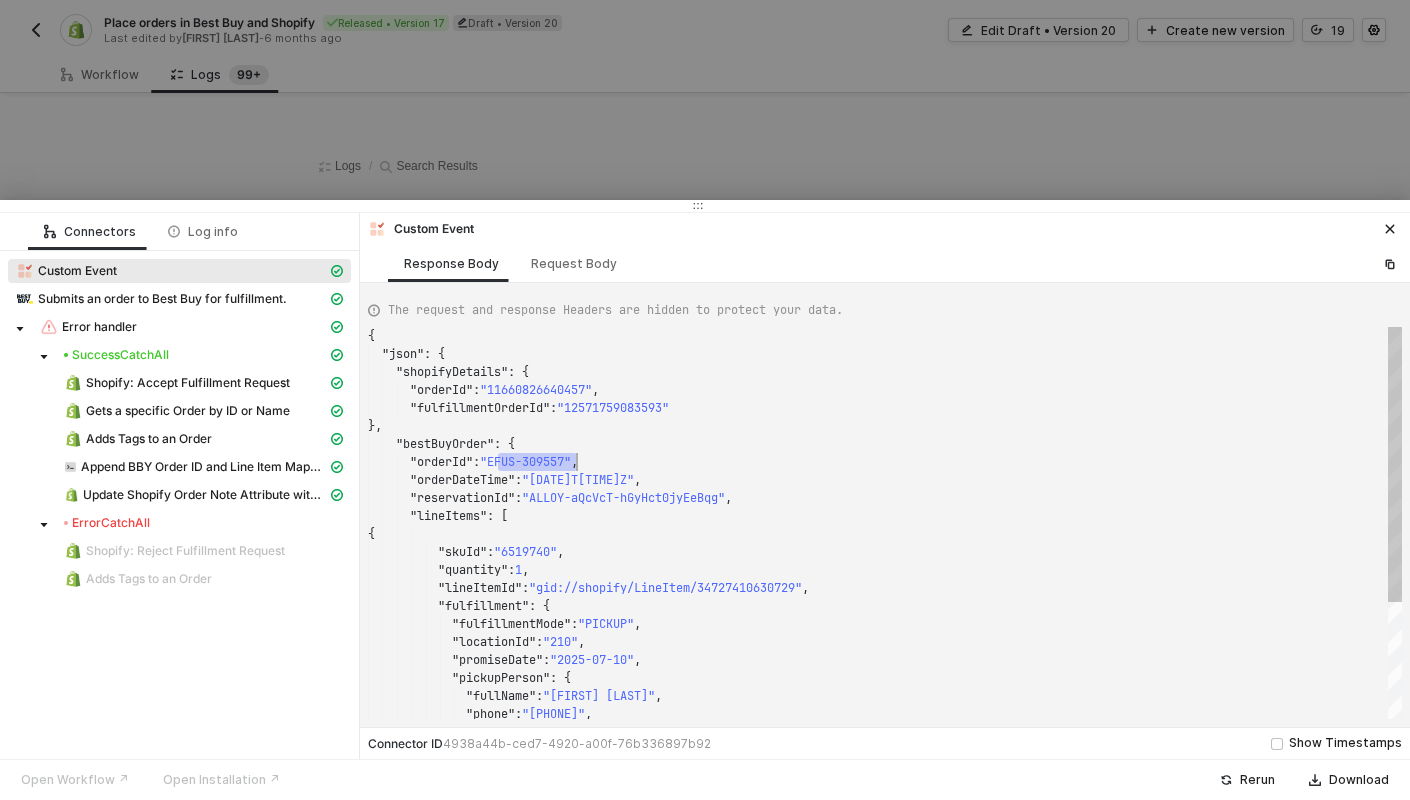 scroll, scrollTop: 126, scrollLeft: 209, axis: both 